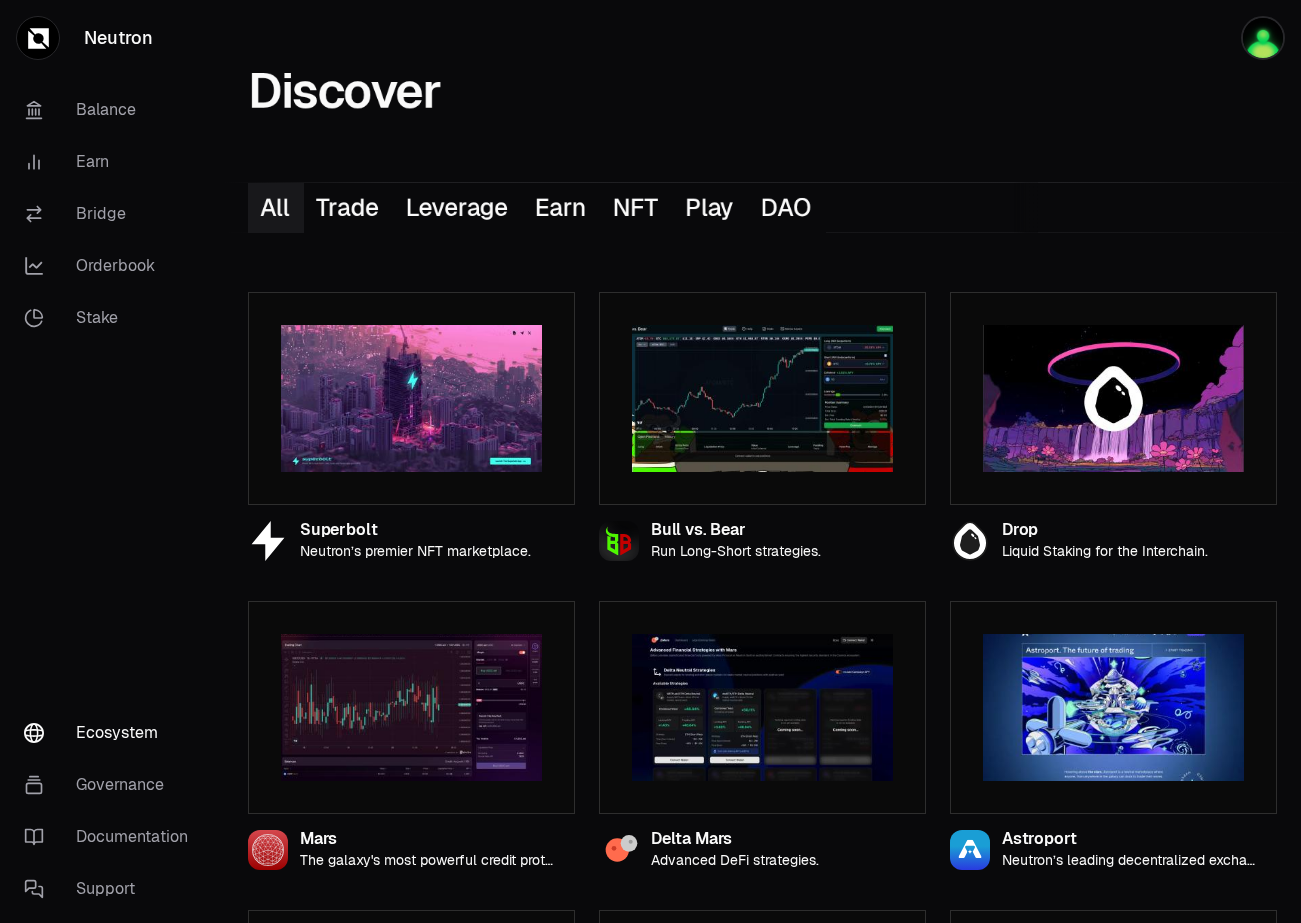scroll, scrollTop: 200, scrollLeft: 0, axis: vertical 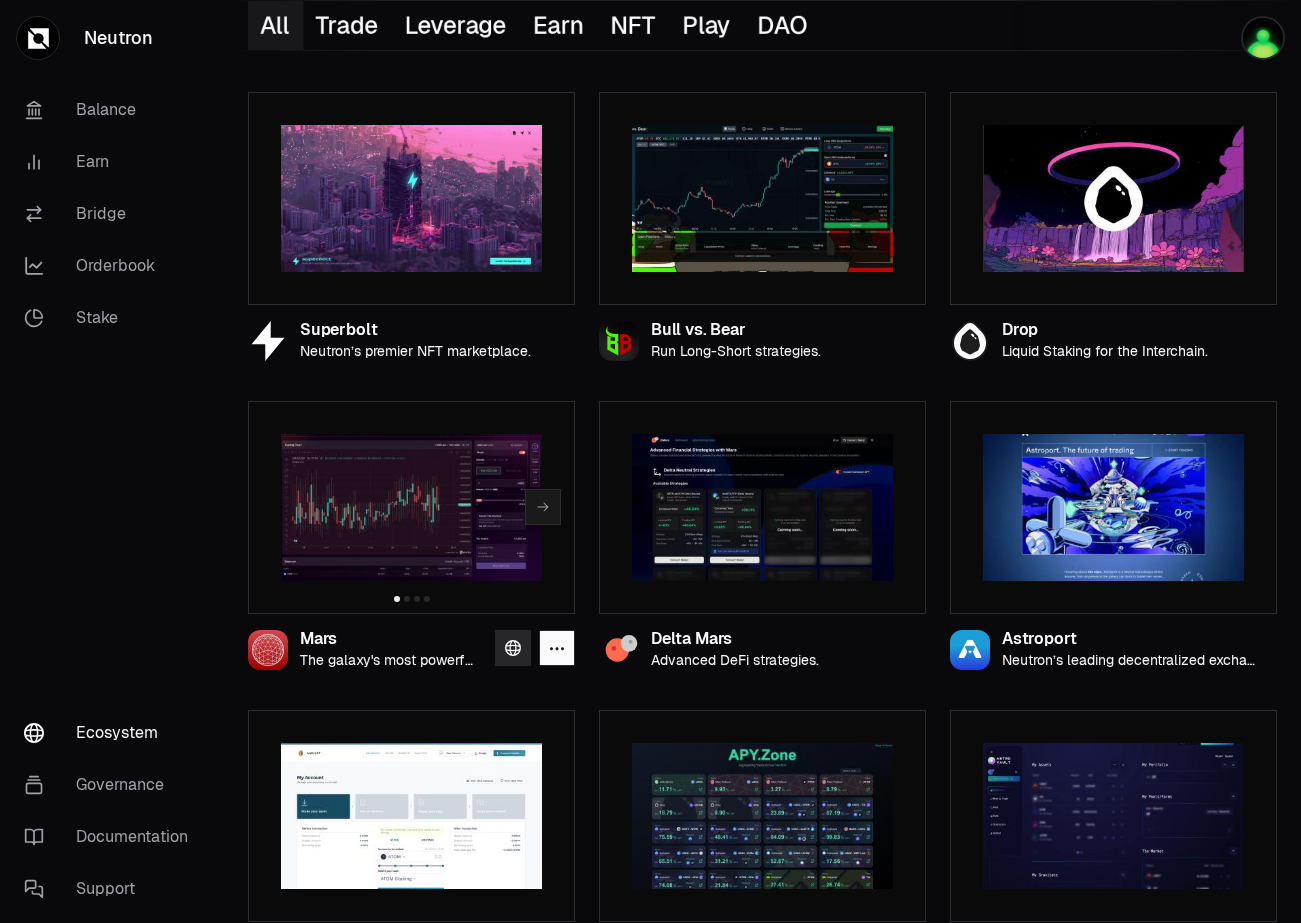 click at bounding box center (513, 648) 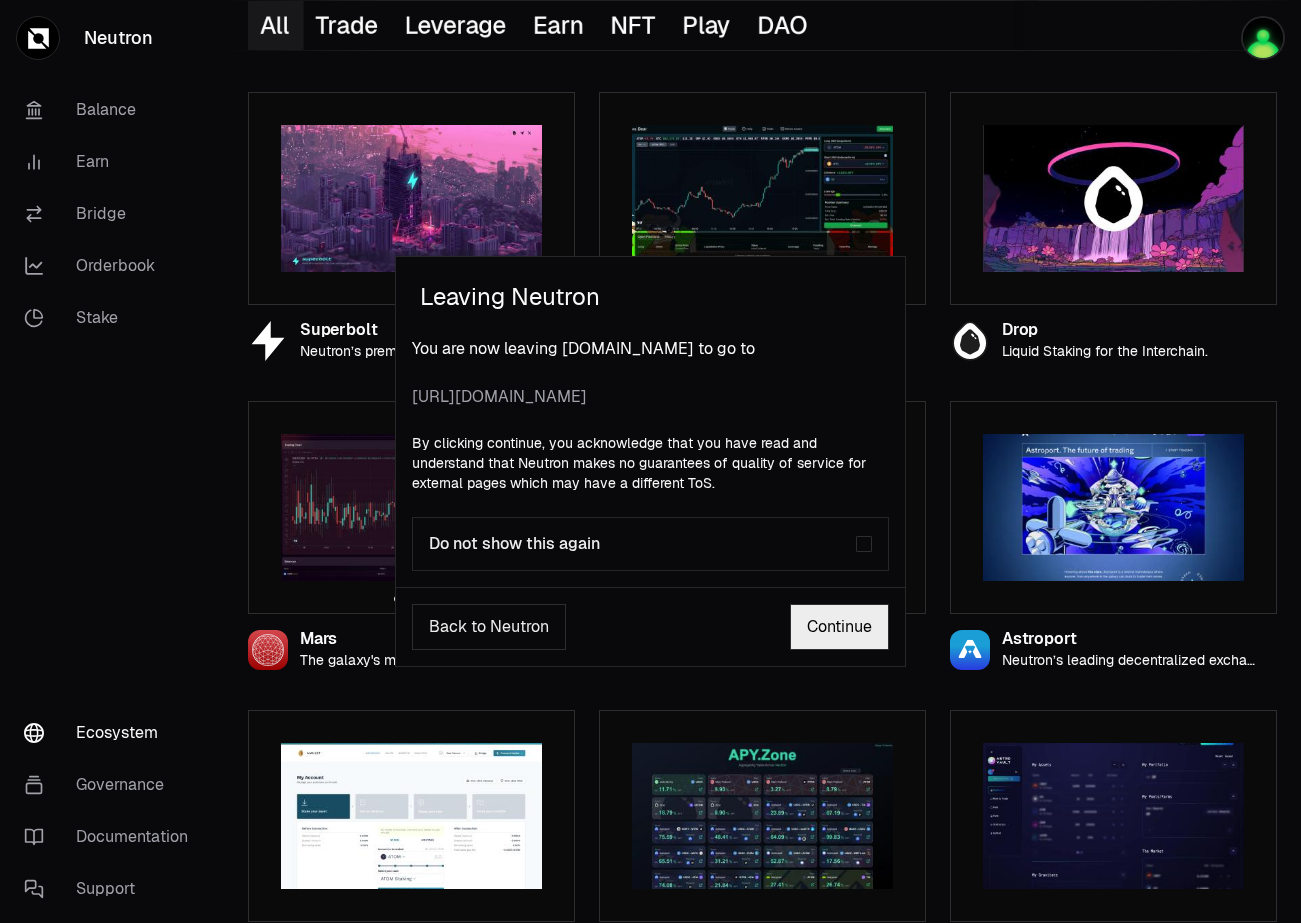 click on "Continue" at bounding box center [839, 627] 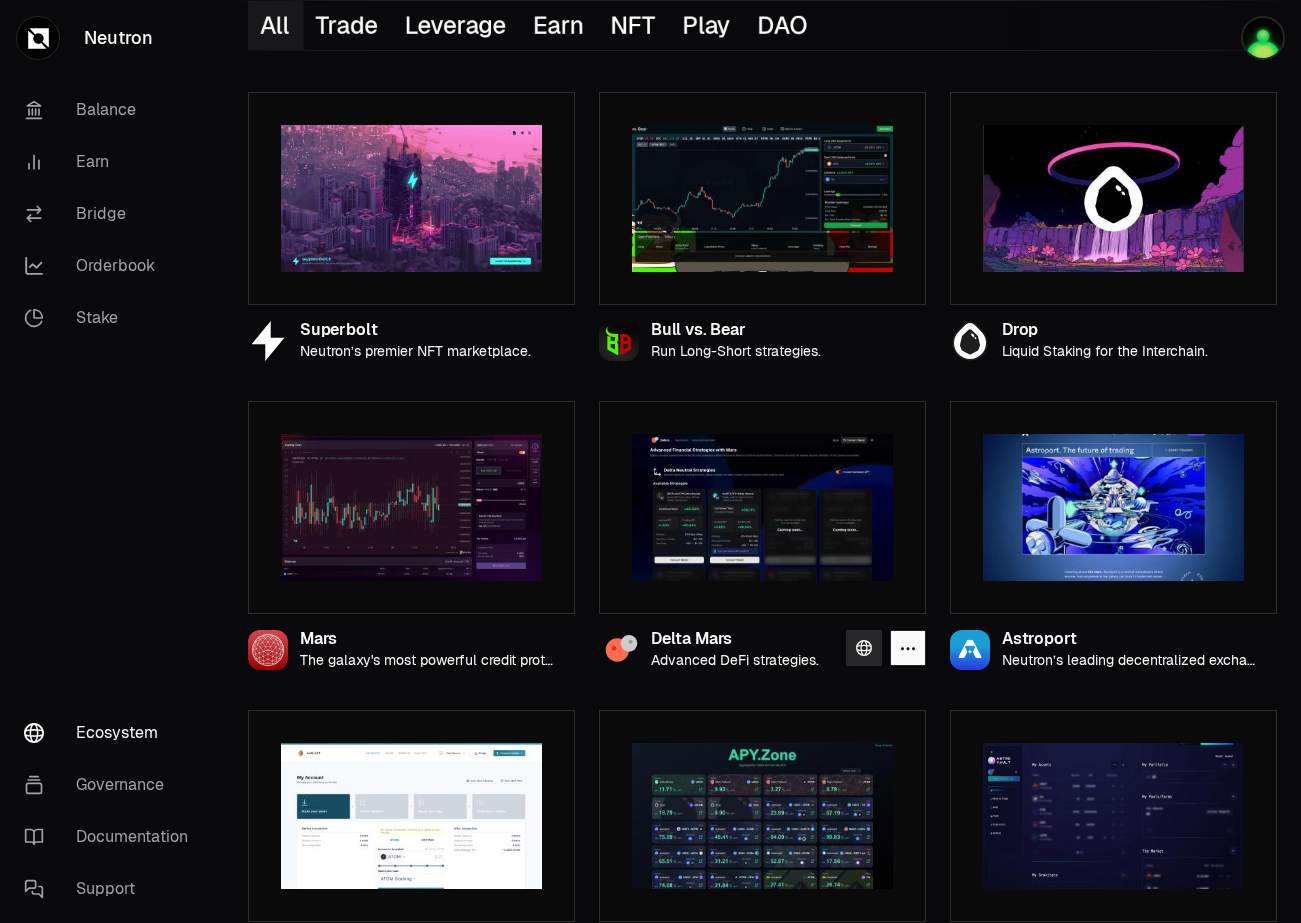 click 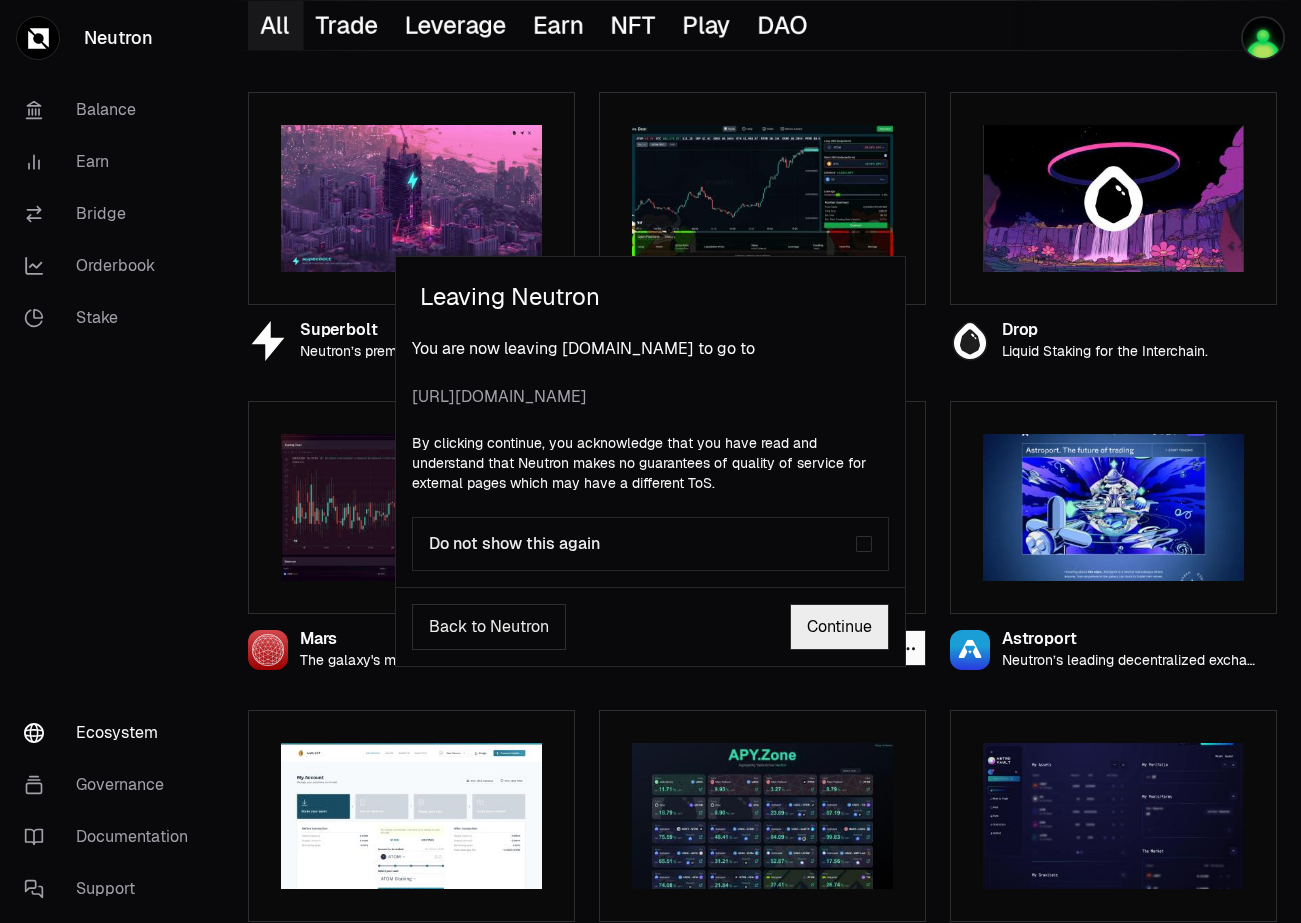 click on "Continue" at bounding box center (839, 627) 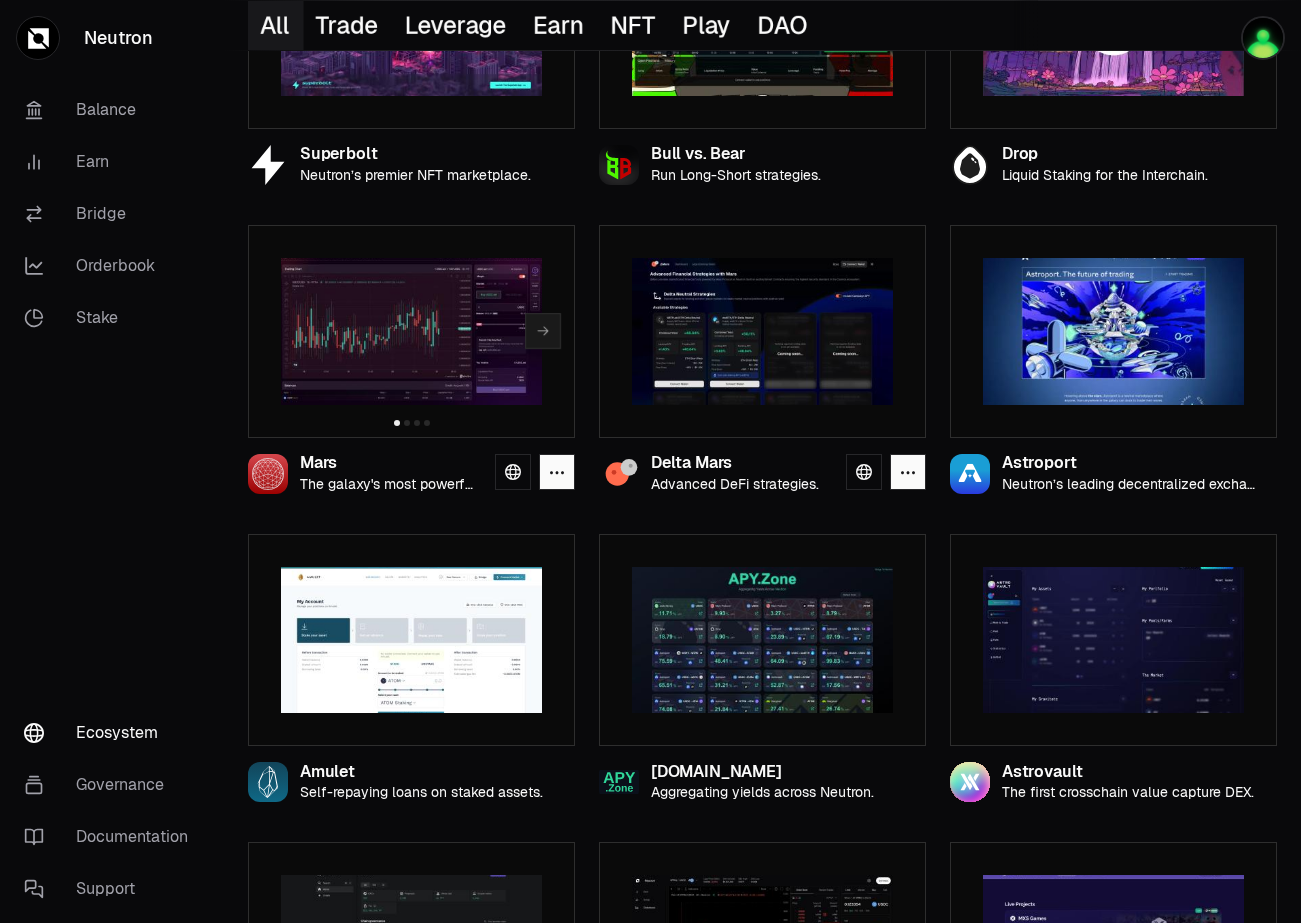 scroll, scrollTop: 400, scrollLeft: 0, axis: vertical 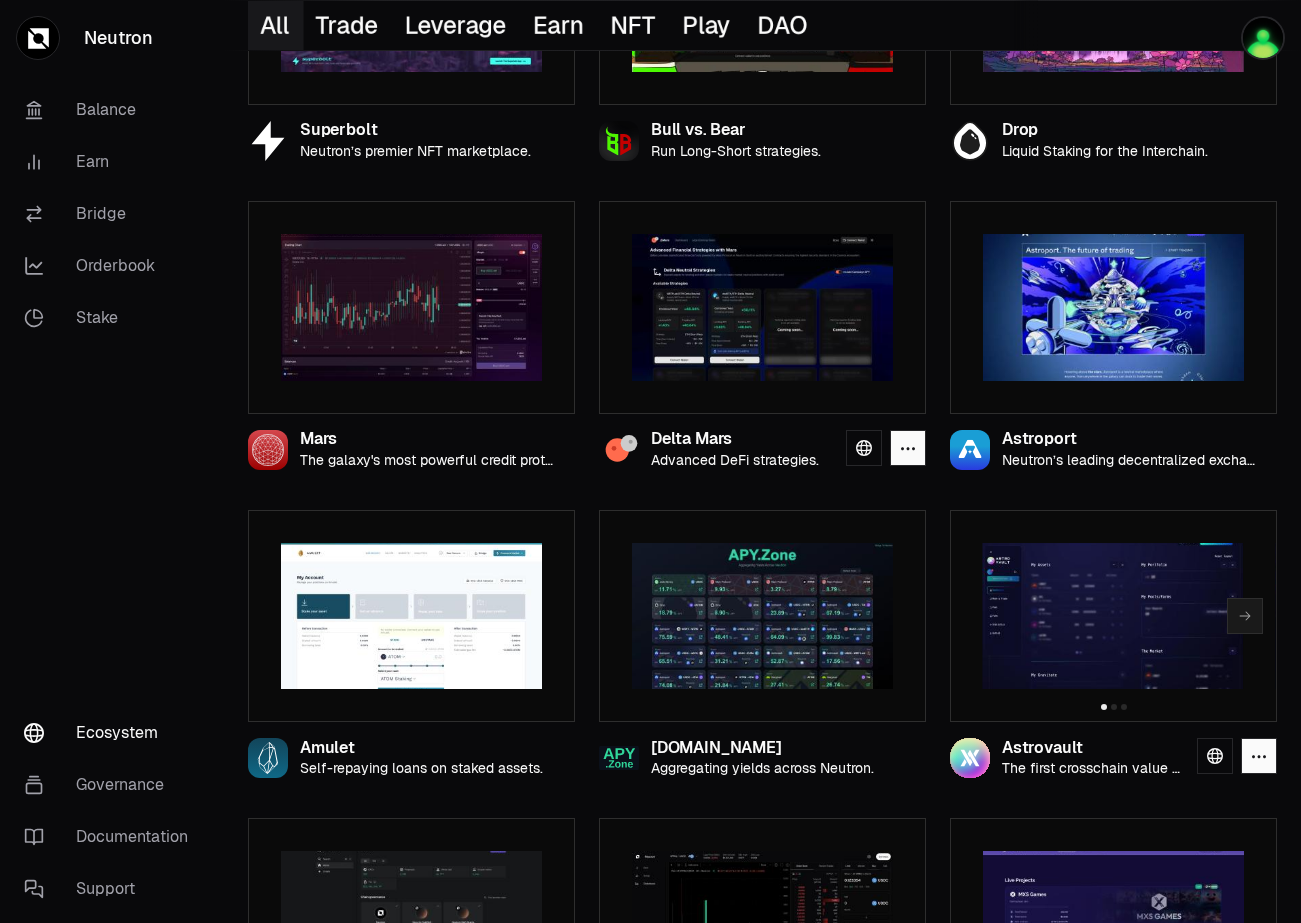 click at bounding box center [1112, 616] 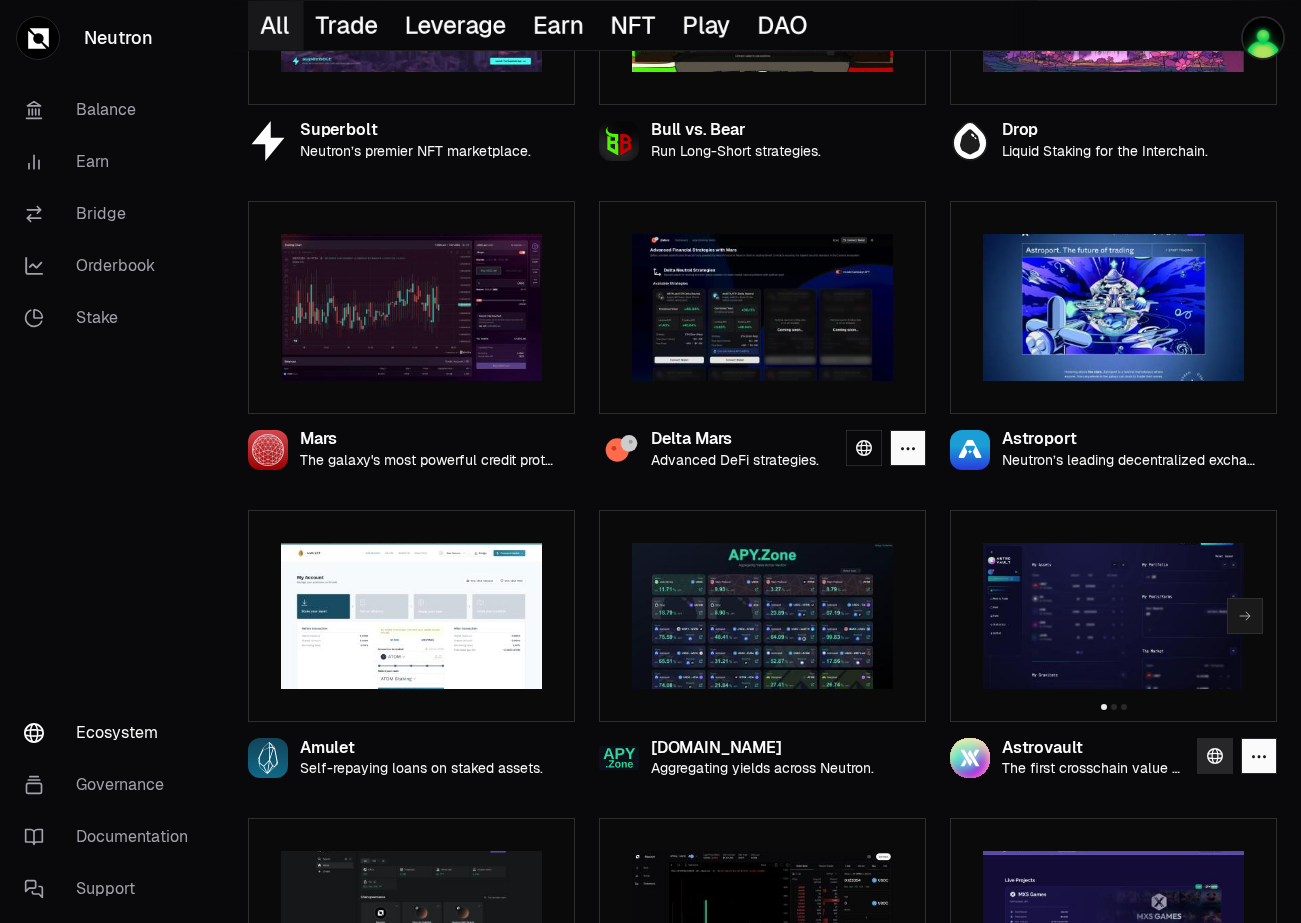 click 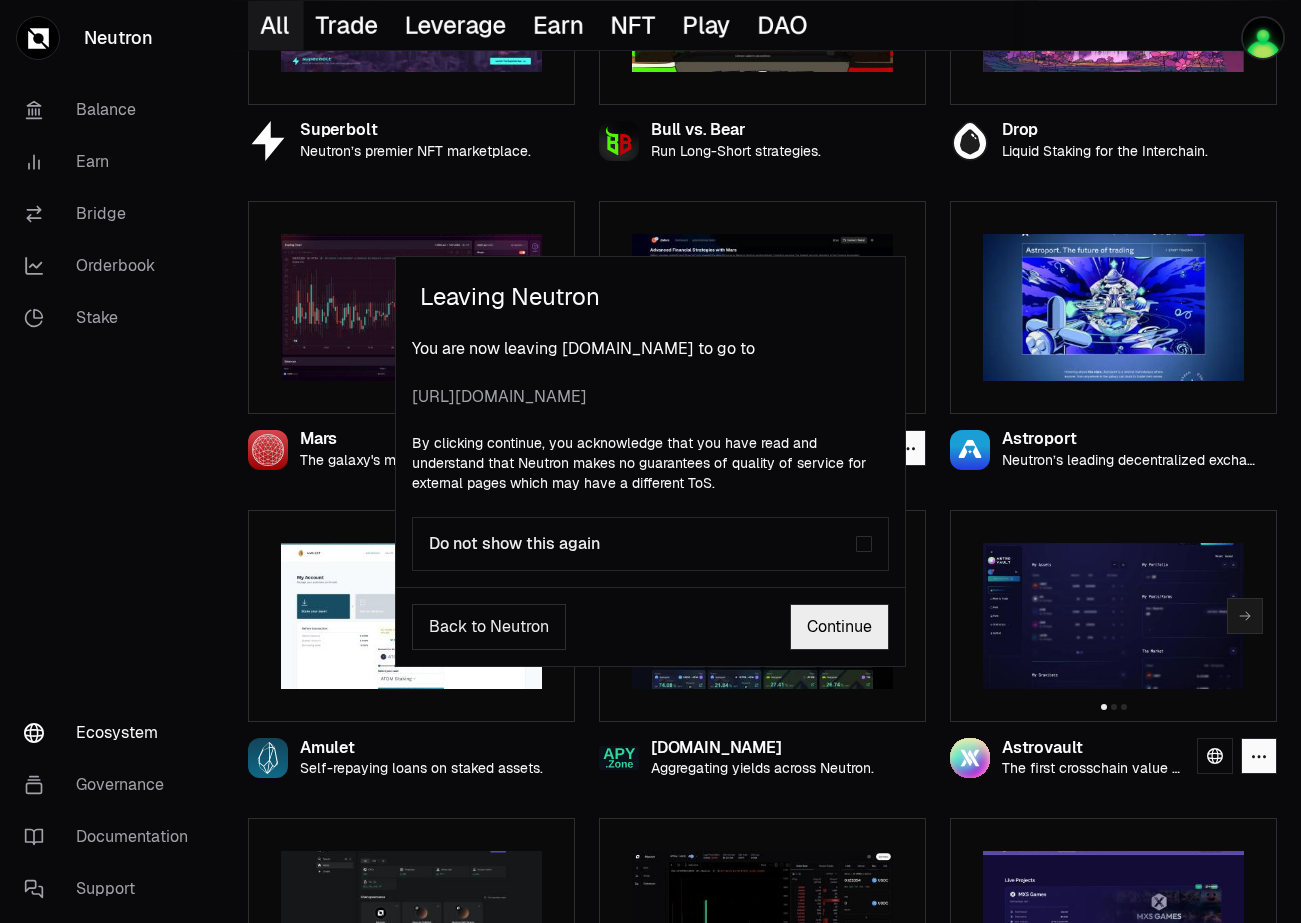 click on "Continue" at bounding box center [839, 627] 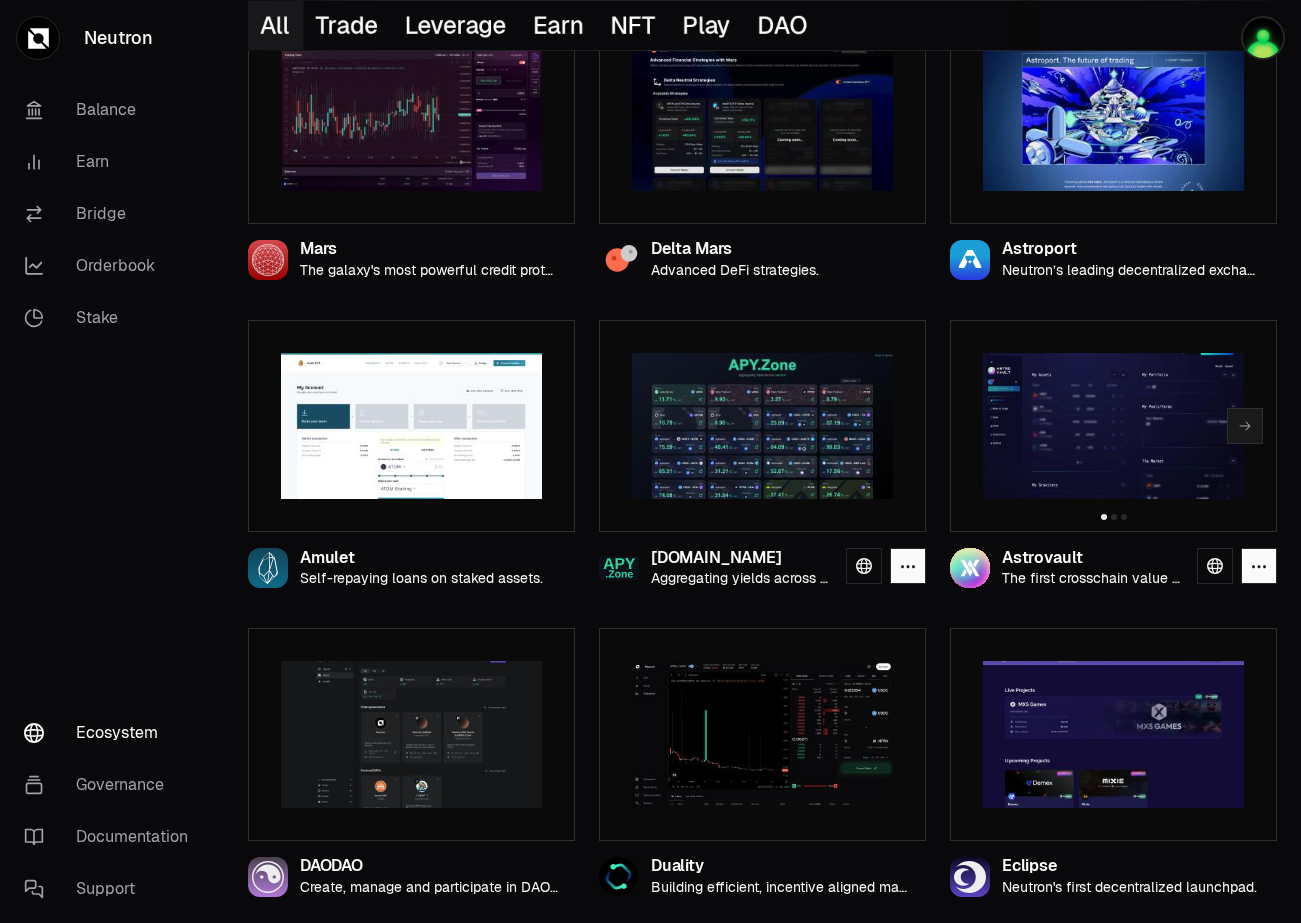 scroll, scrollTop: 600, scrollLeft: 0, axis: vertical 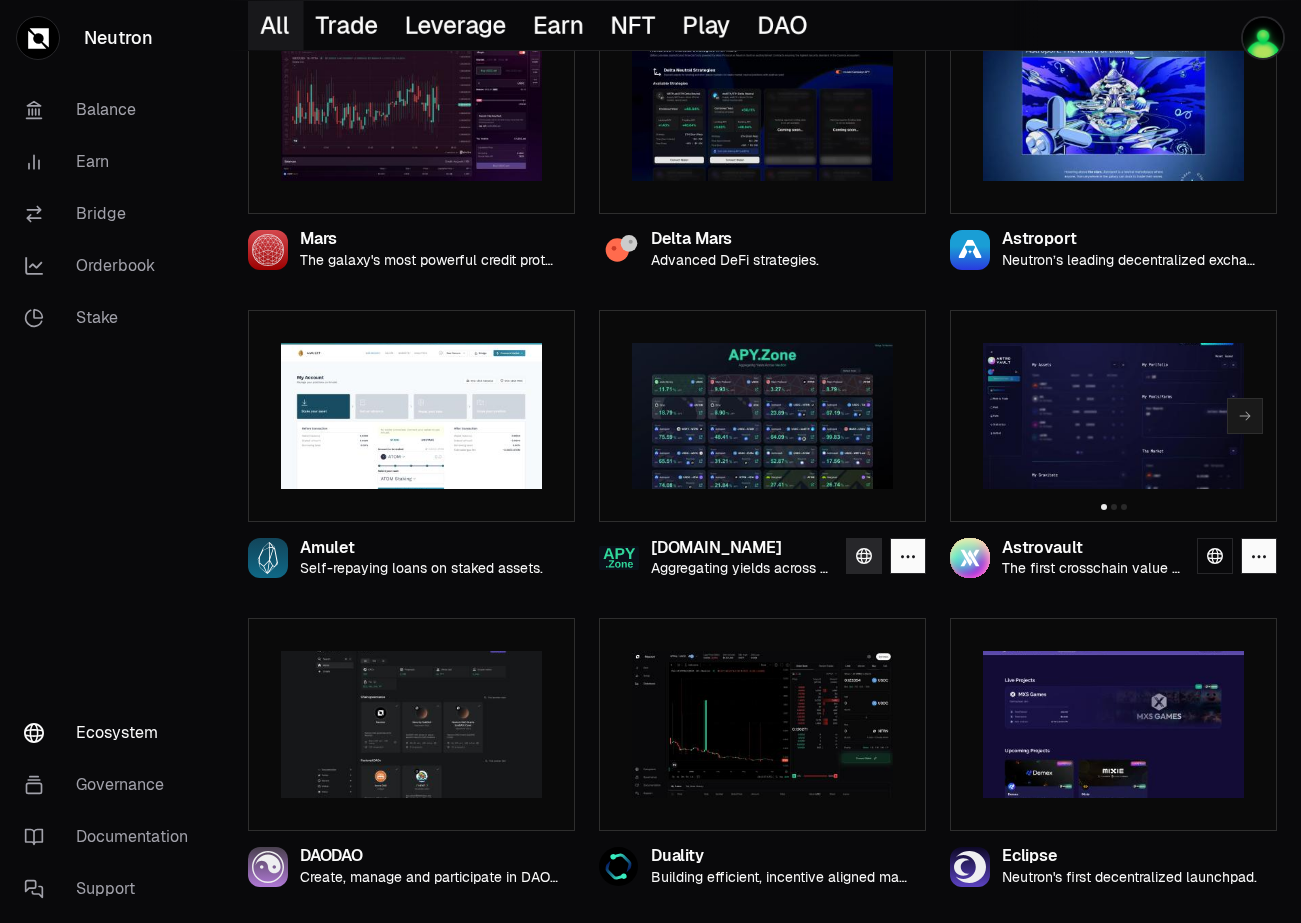 click 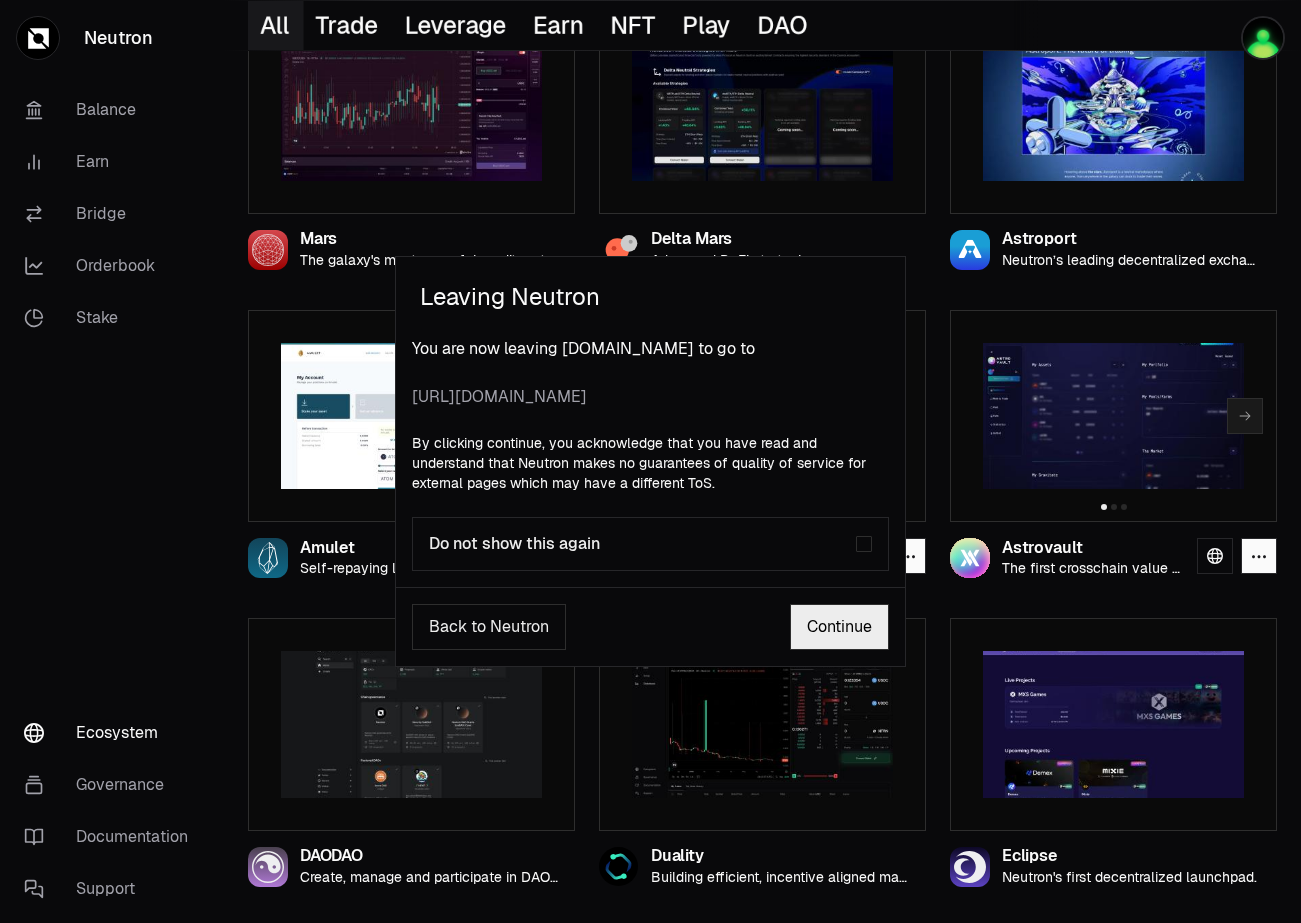 click on "Continue" at bounding box center (839, 627) 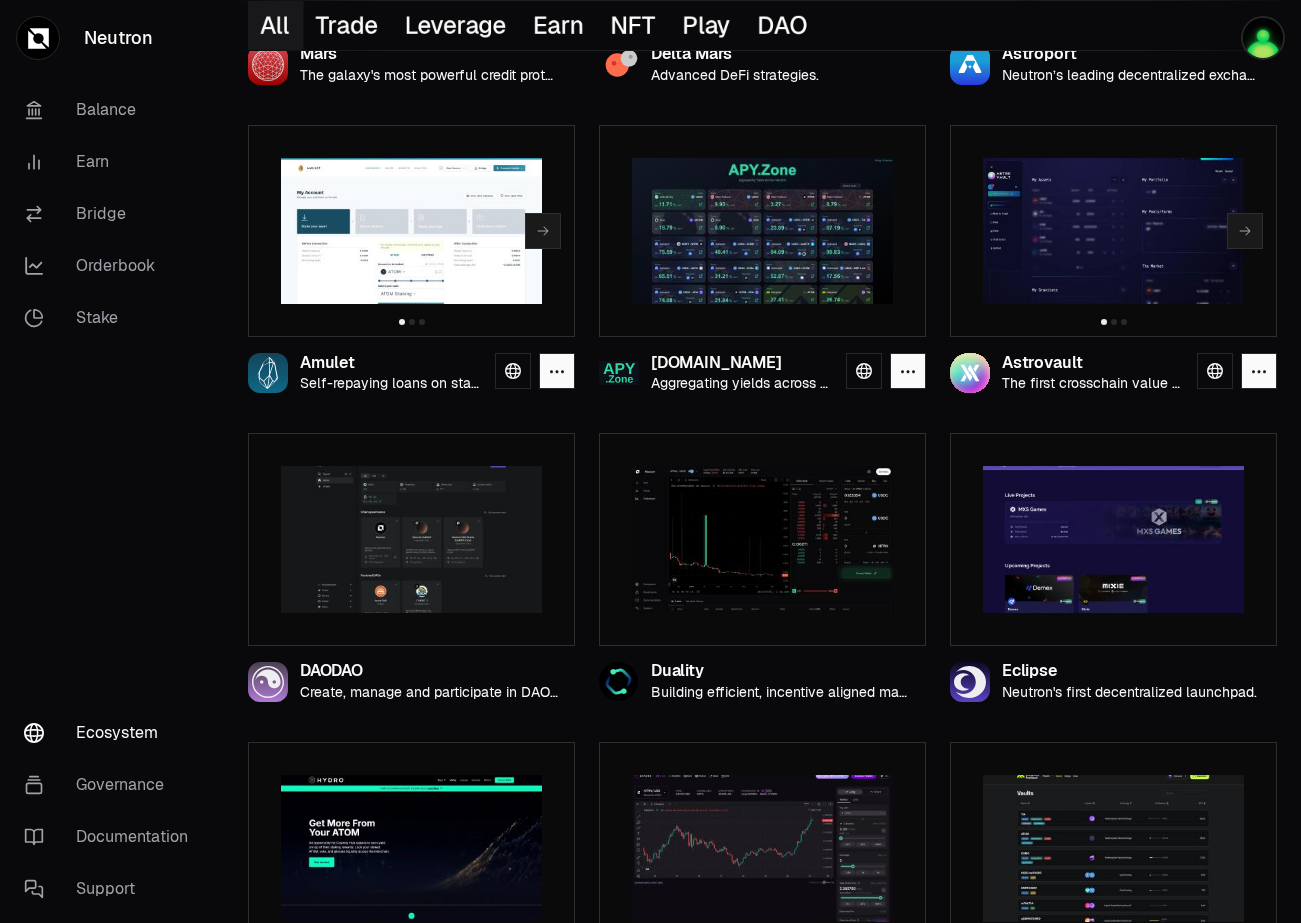 scroll, scrollTop: 800, scrollLeft: 0, axis: vertical 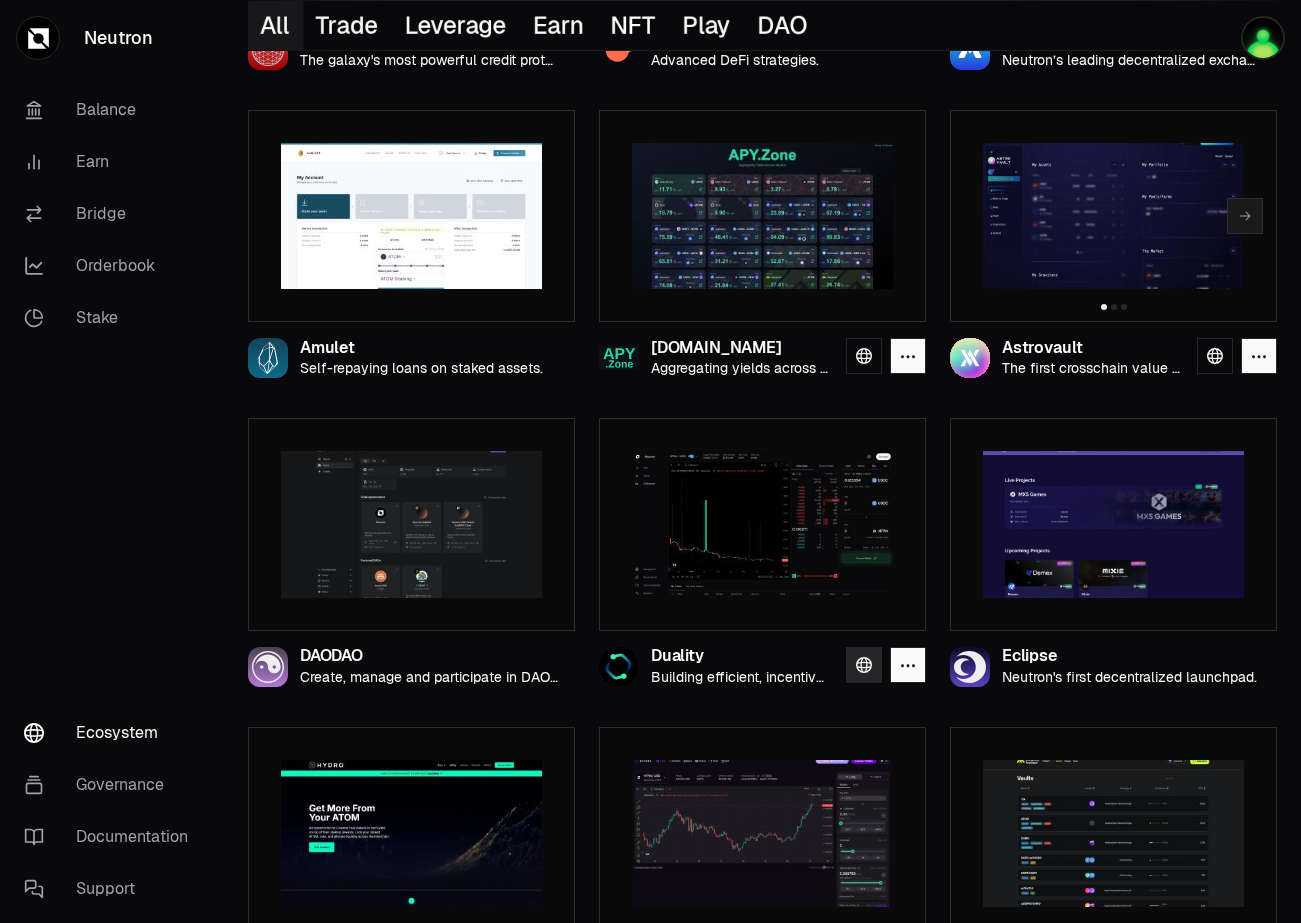 click 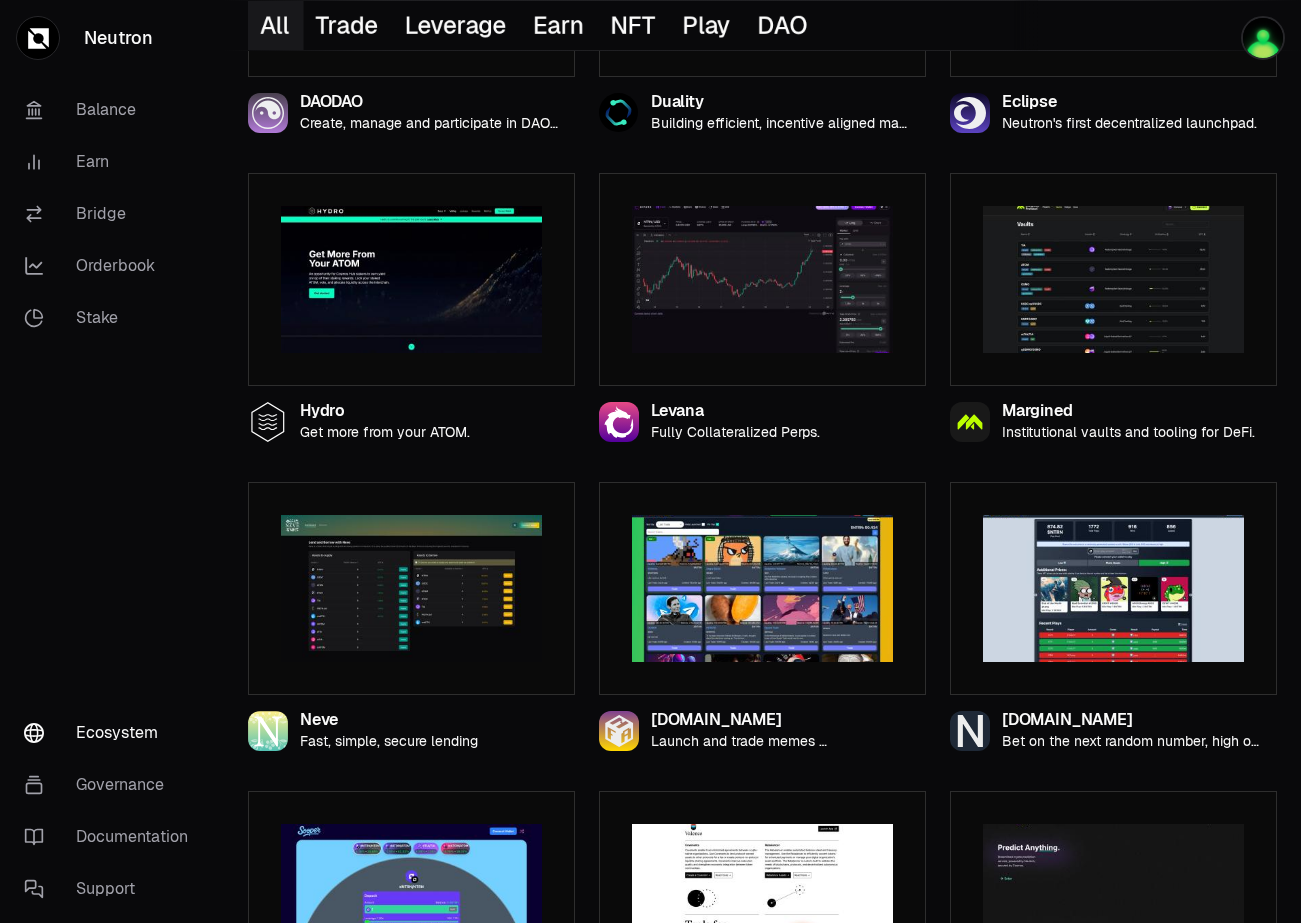 scroll, scrollTop: 1400, scrollLeft: 0, axis: vertical 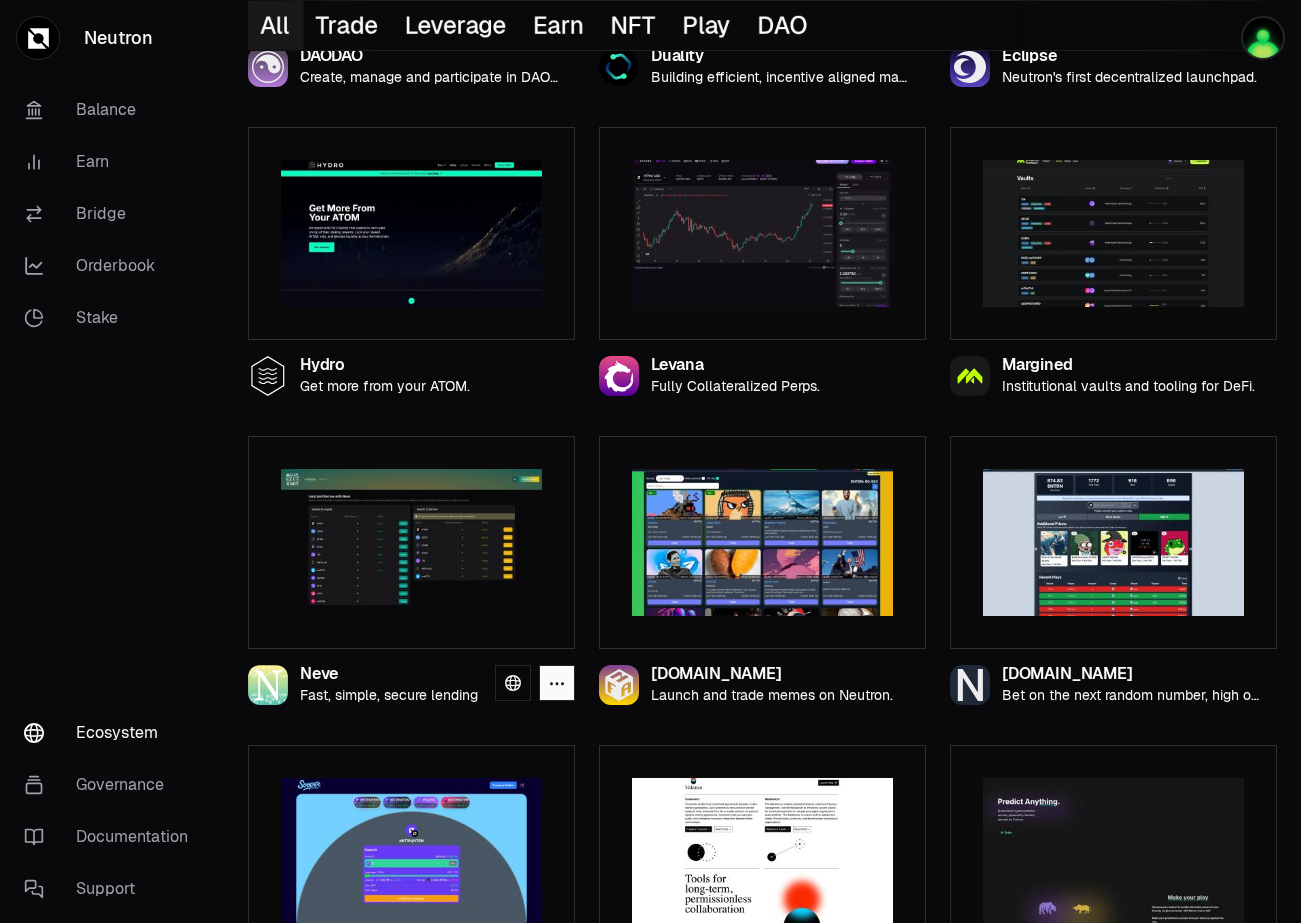 click at bounding box center (411, 542) 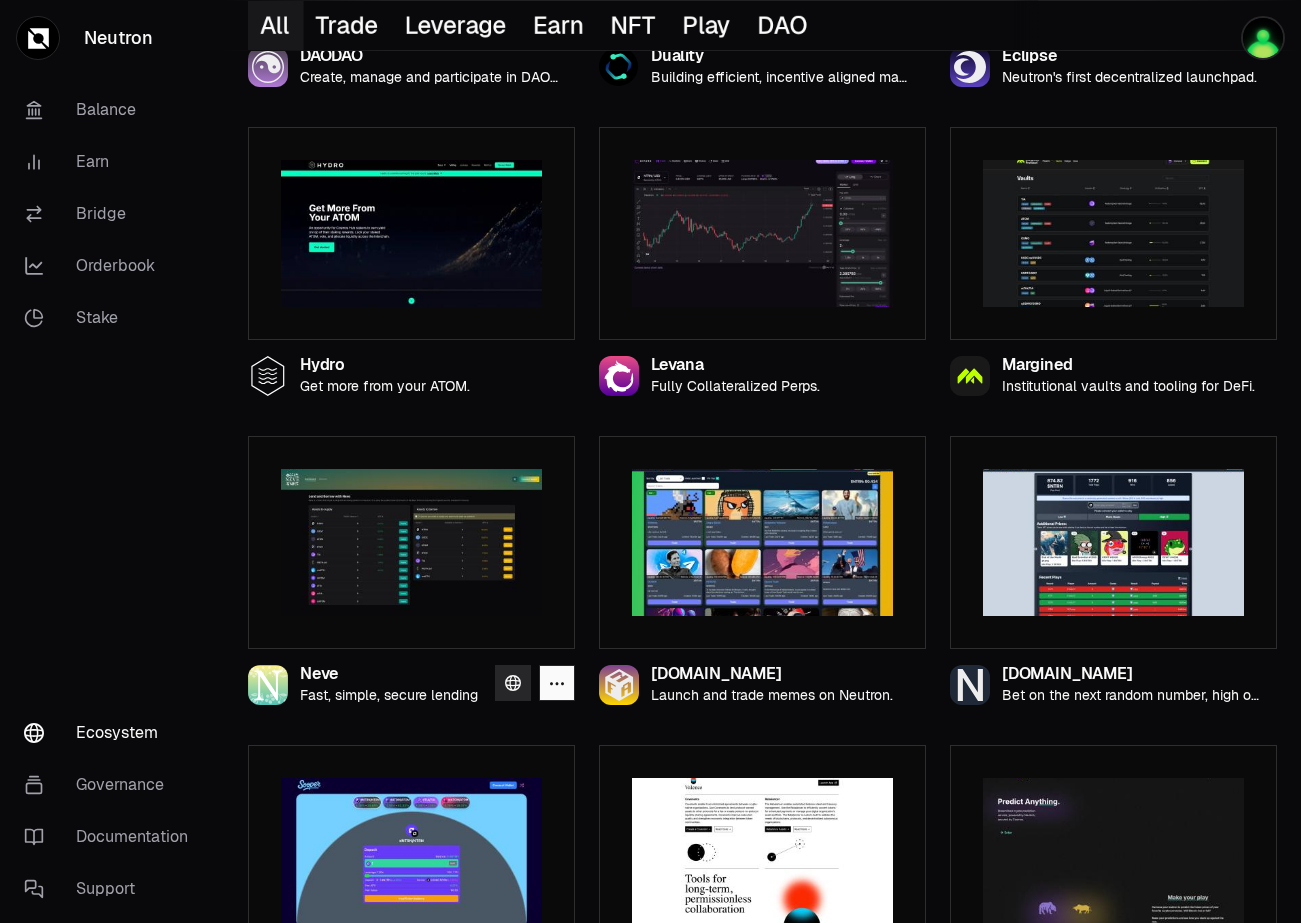 click at bounding box center [513, 683] 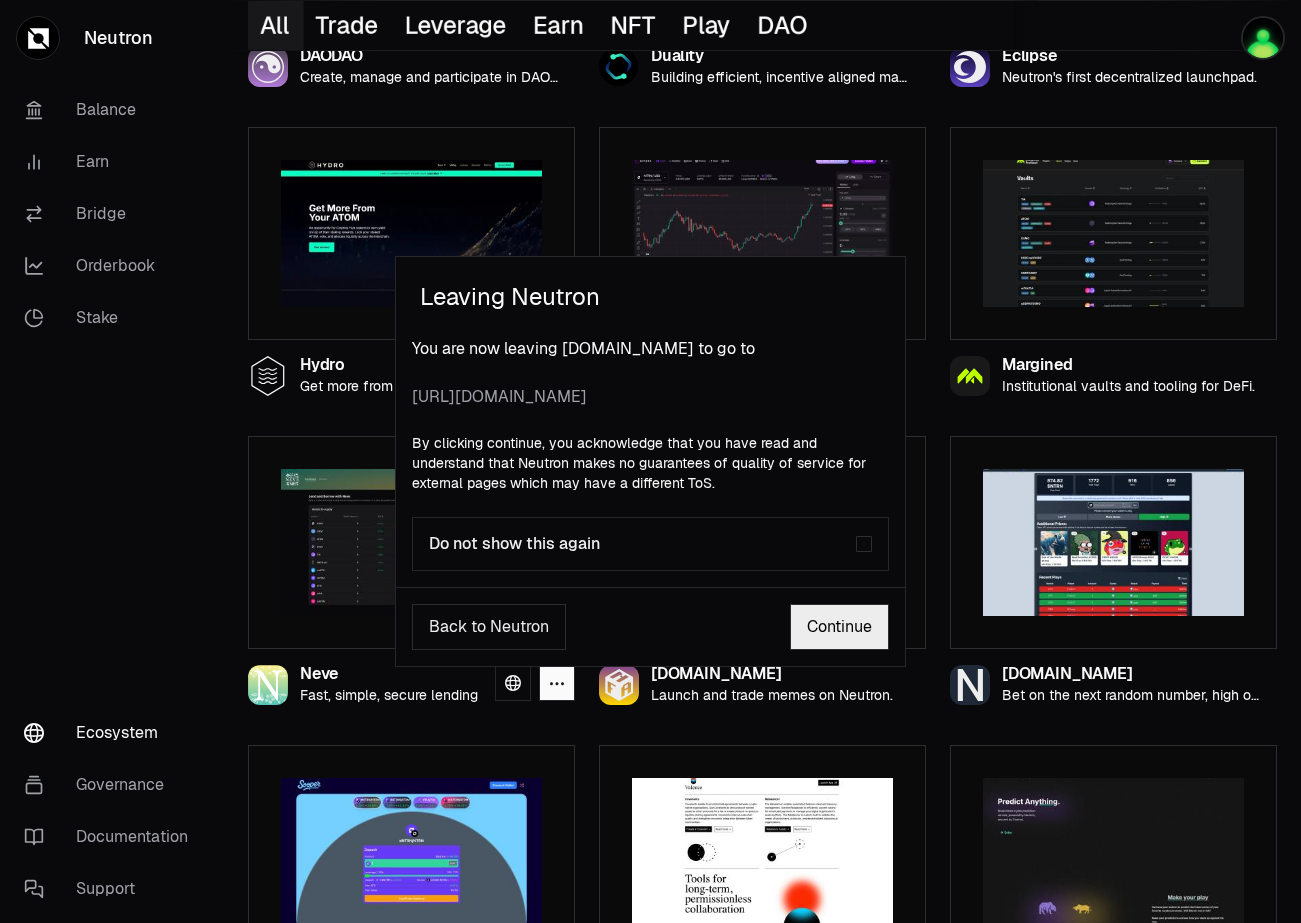 click on "Continue" at bounding box center (839, 627) 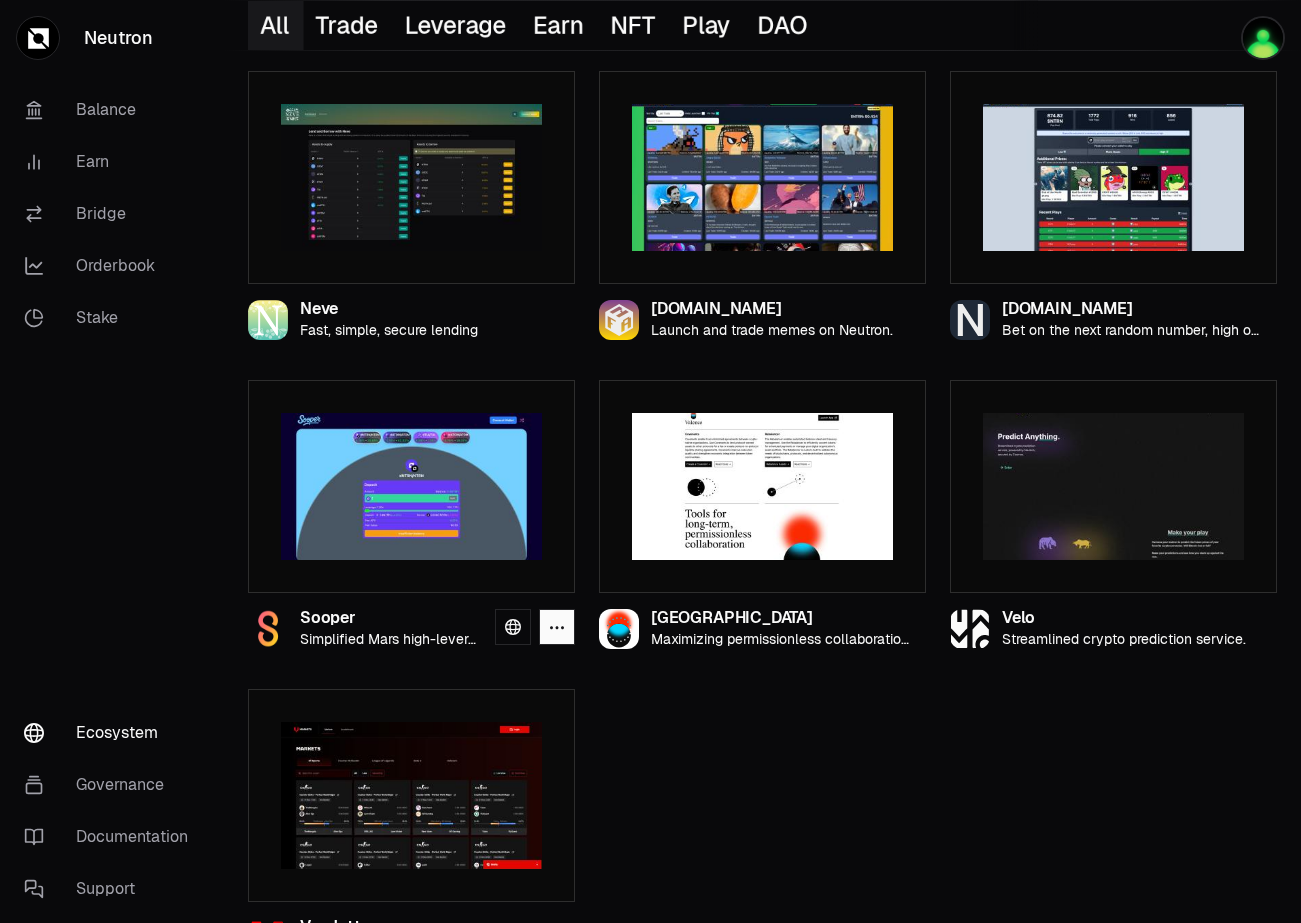 scroll, scrollTop: 1816, scrollLeft: 0, axis: vertical 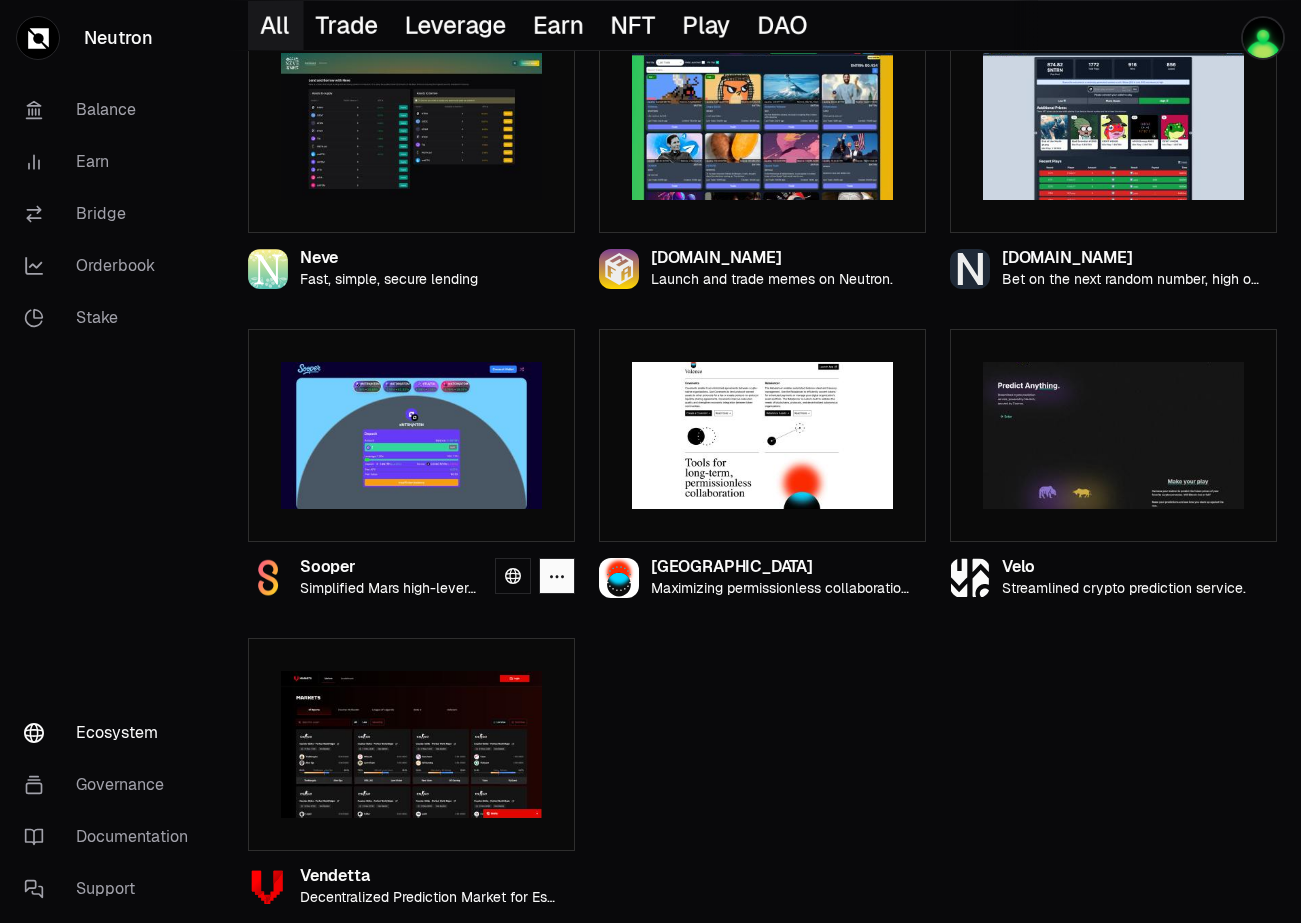 click at bounding box center (411, 435) 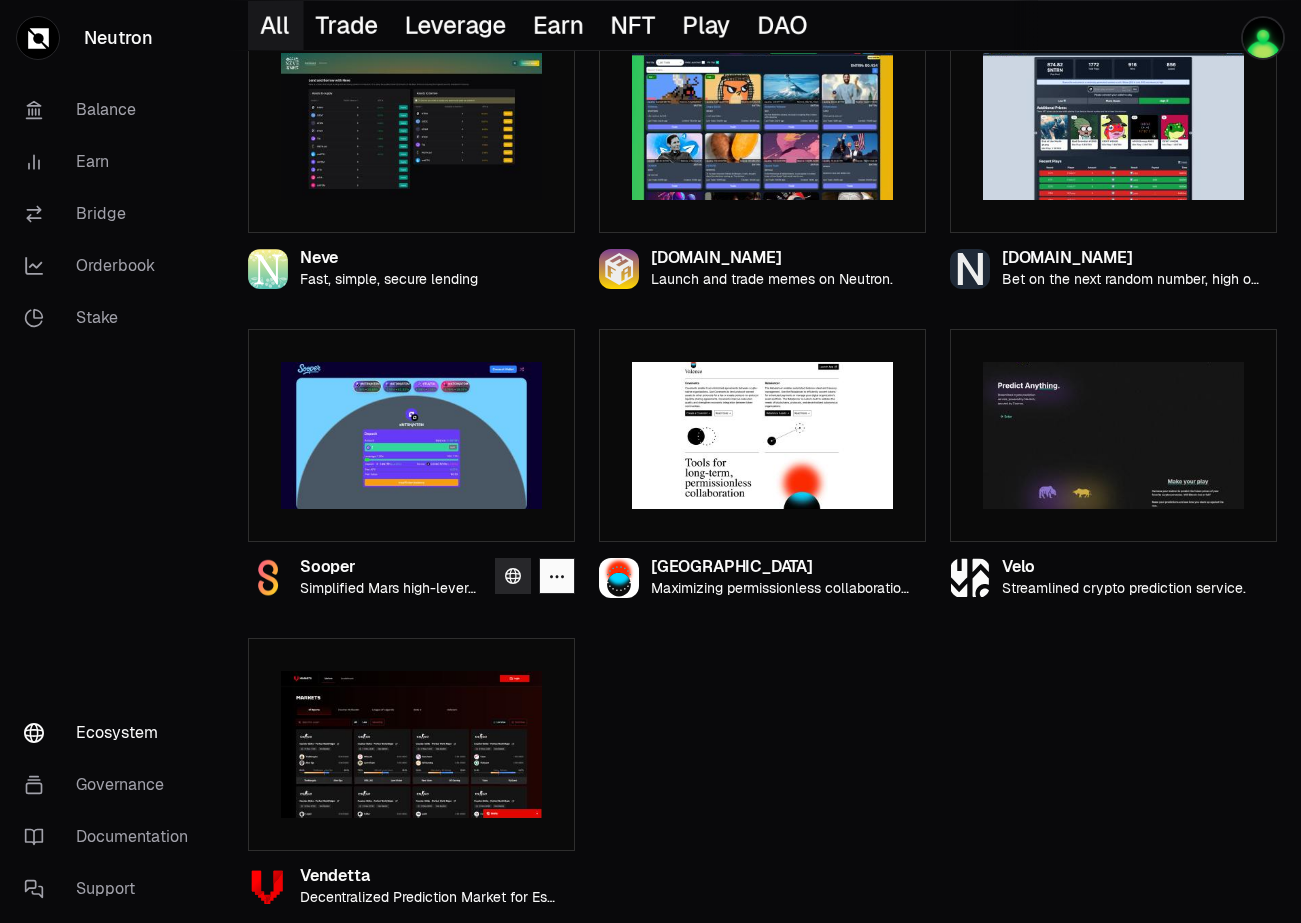 click 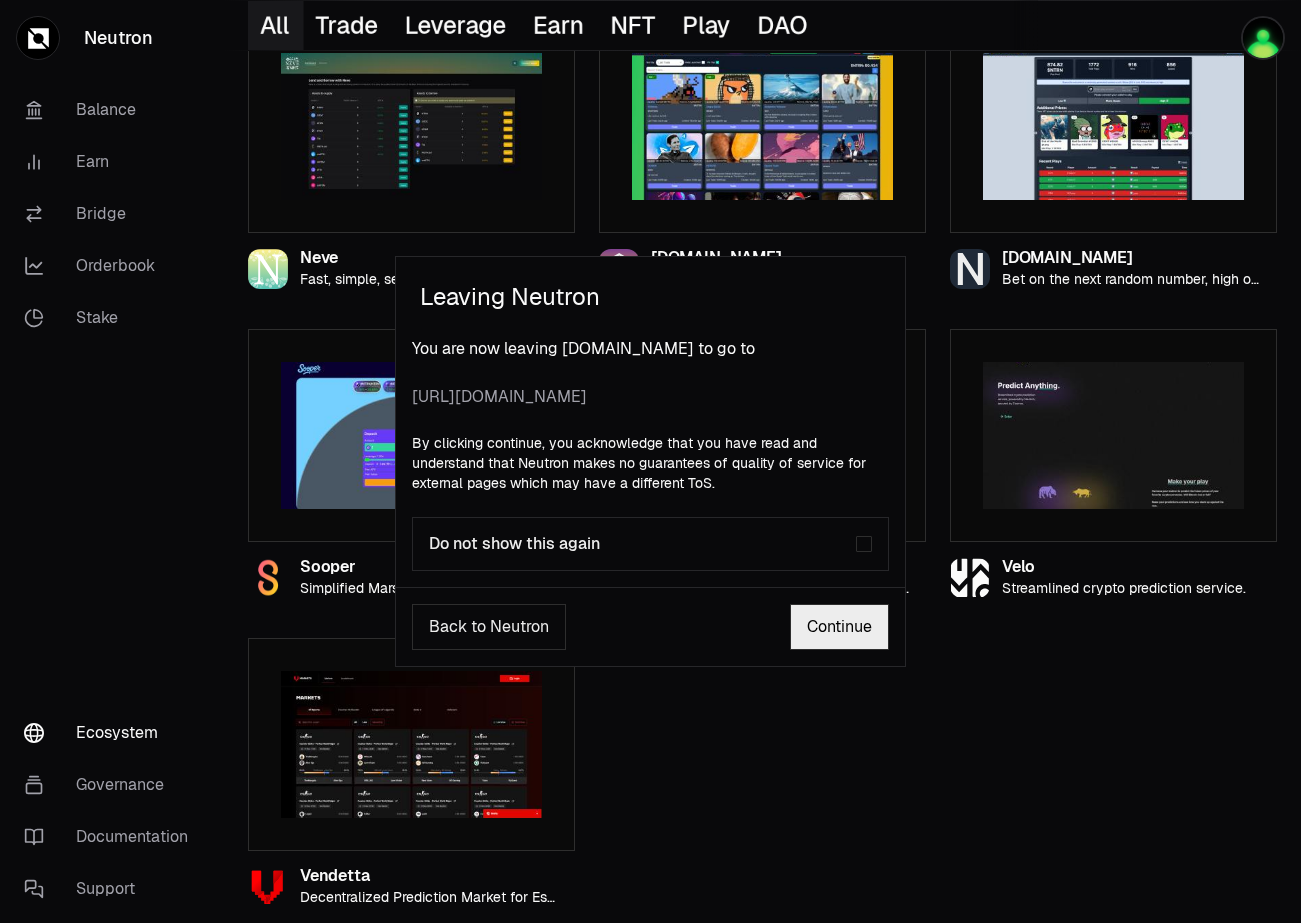 click on "Continue" at bounding box center (839, 627) 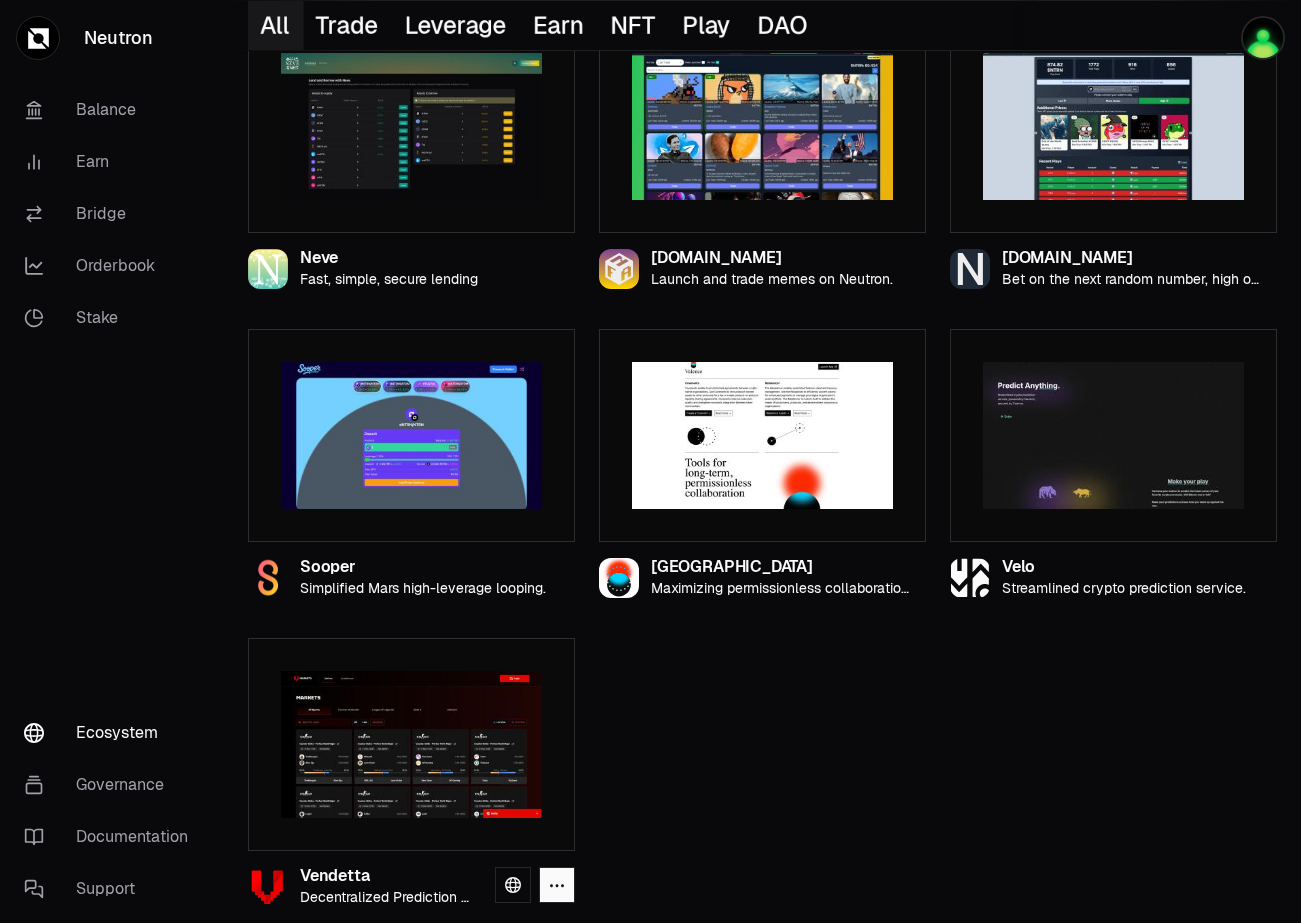 click at bounding box center (411, 744) 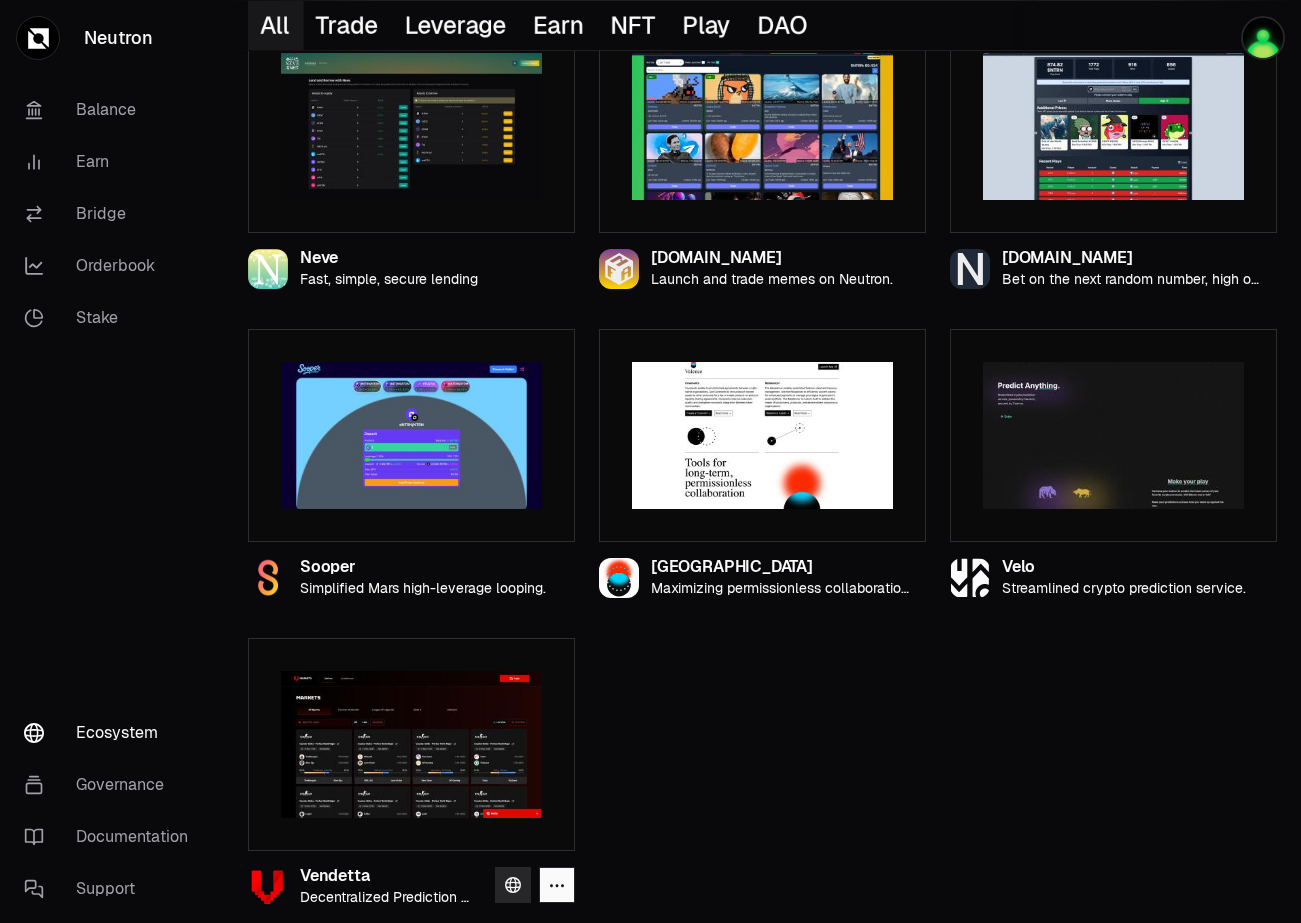 click 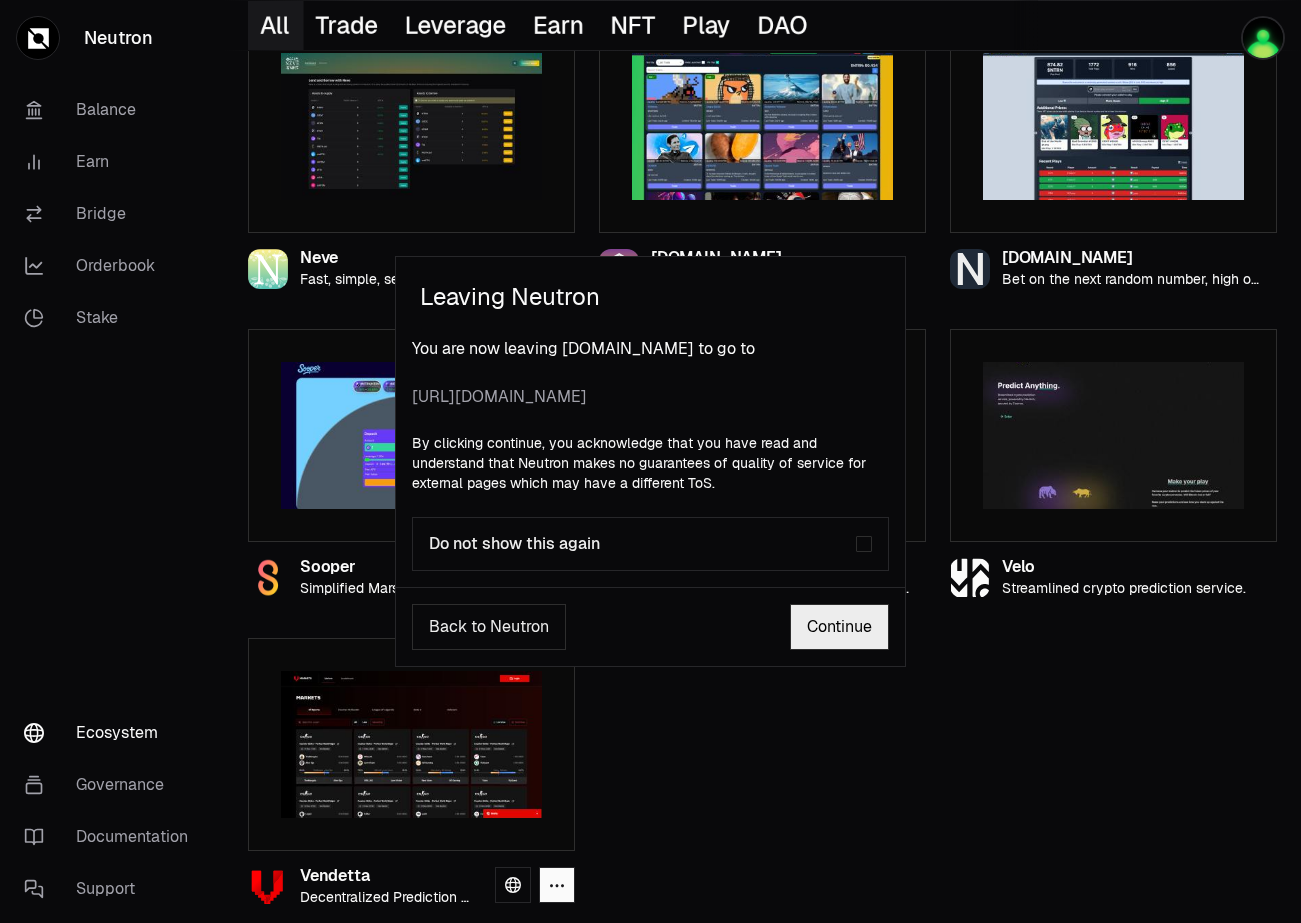 click on "Continue" at bounding box center (839, 627) 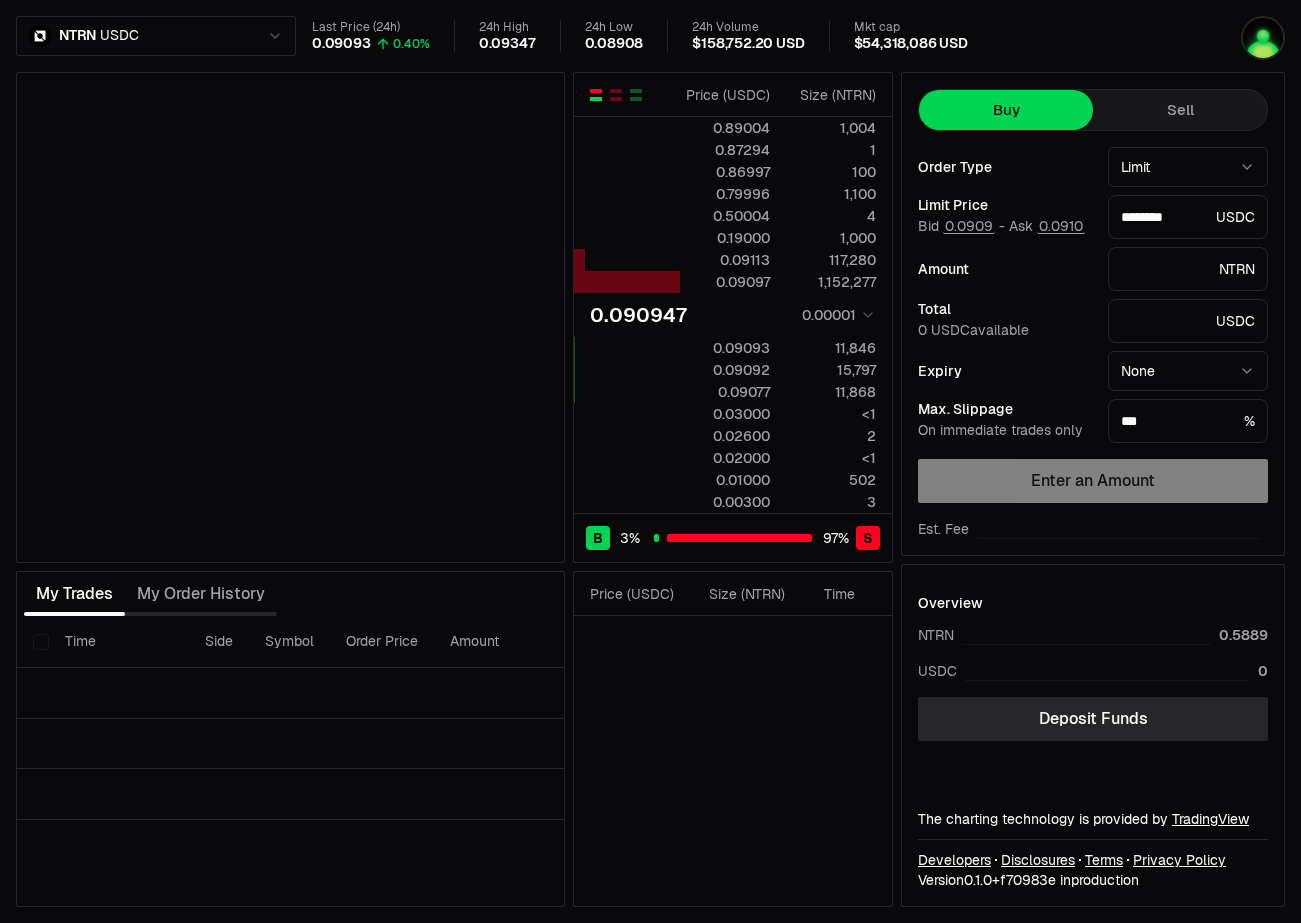 scroll, scrollTop: 0, scrollLeft: 0, axis: both 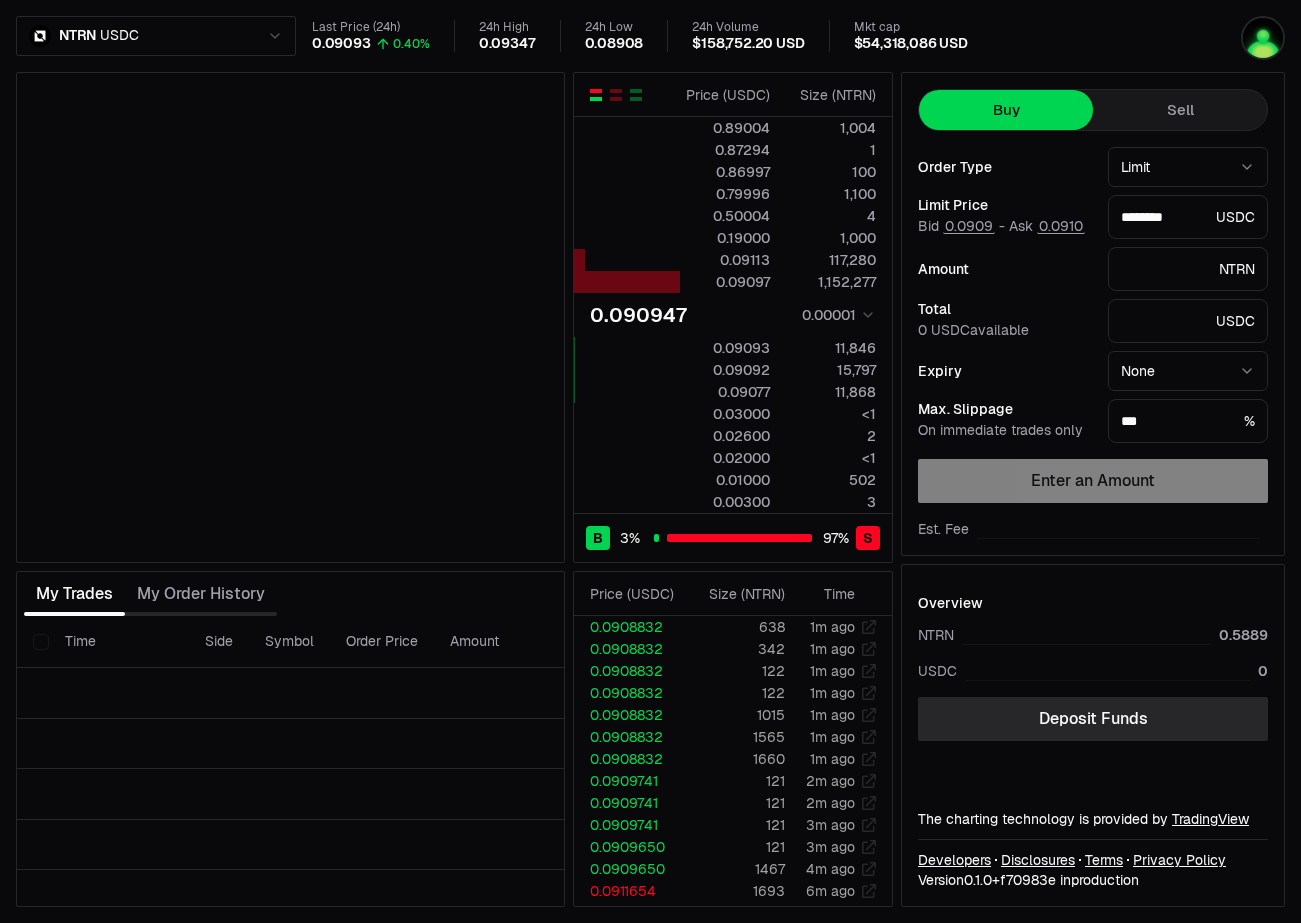 type on "********" 